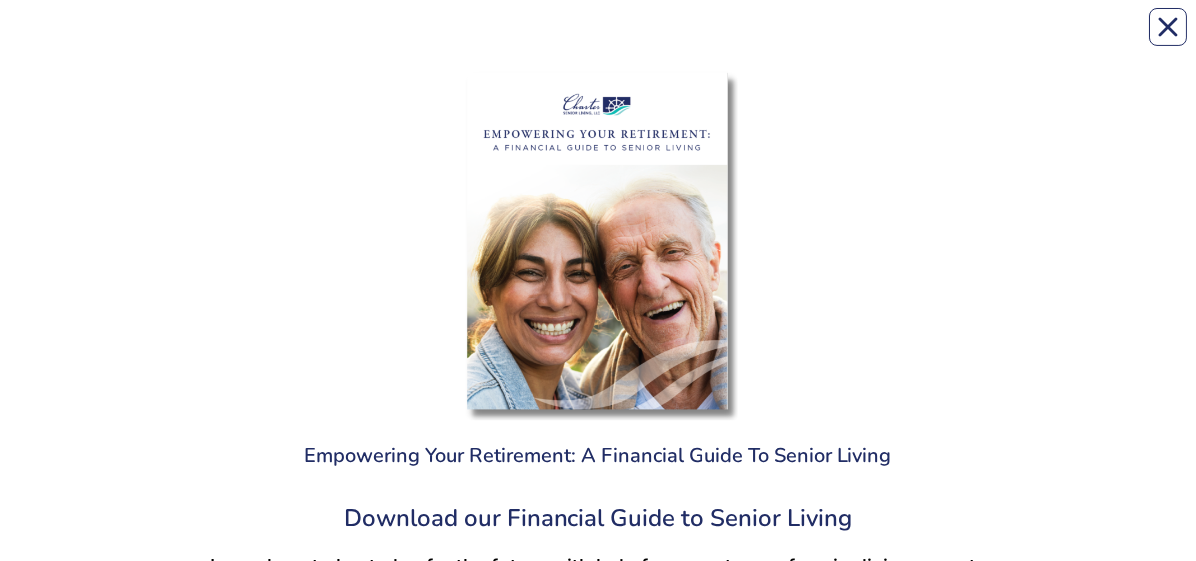 scroll, scrollTop: 457, scrollLeft: 0, axis: vertical 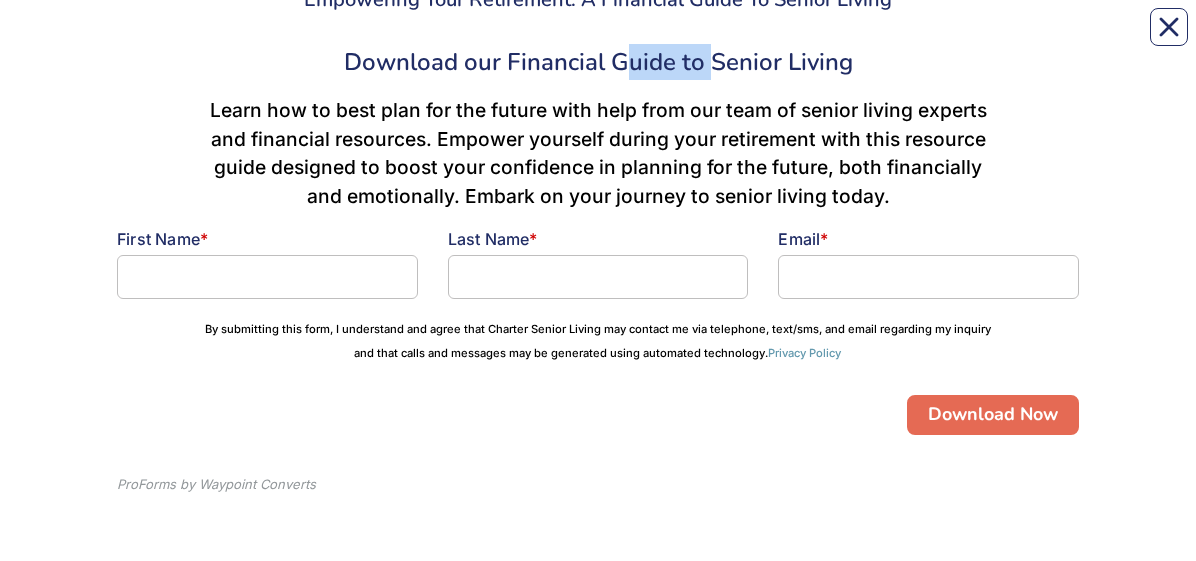 drag, startPoint x: 623, startPoint y: 66, endPoint x: 714, endPoint y: 43, distance: 93.8616 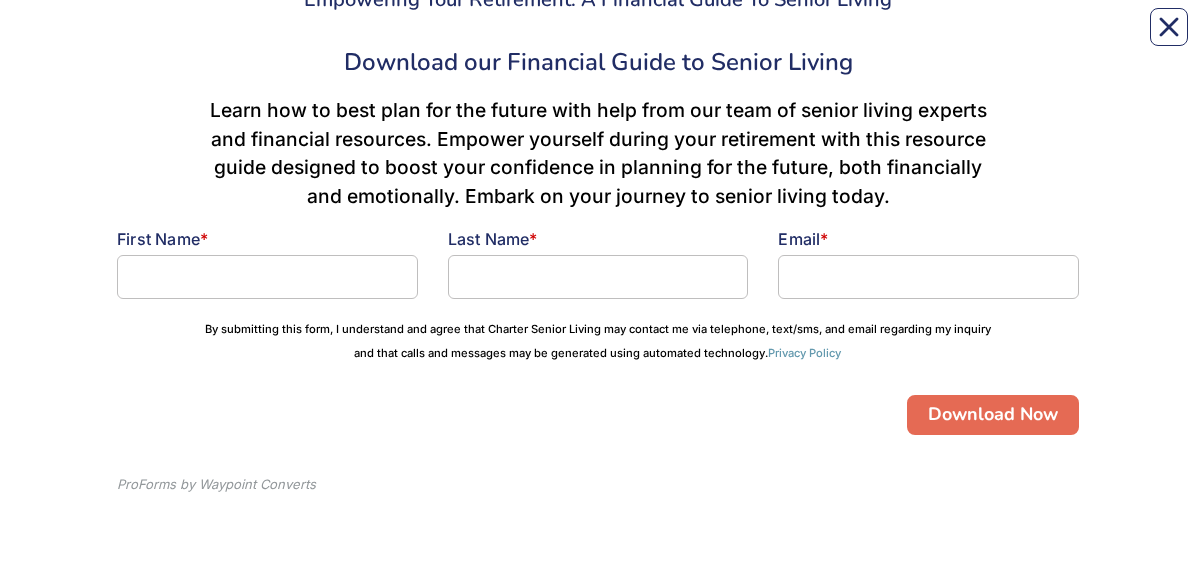 click on "Download our Financial Guide to Senior Living" at bounding box center [598, 62] 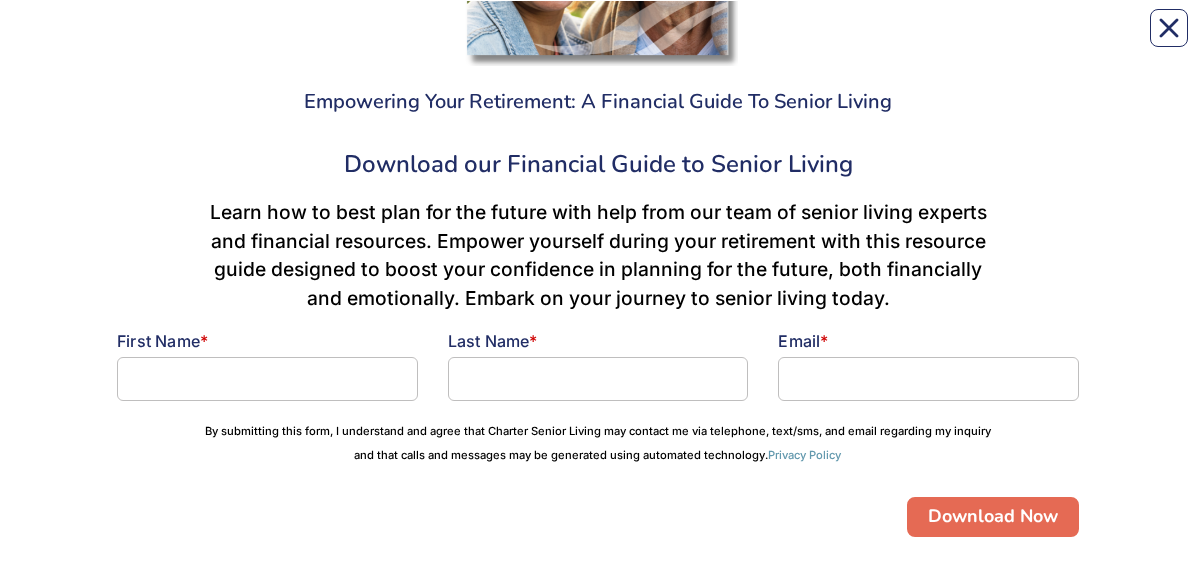 scroll, scrollTop: 358, scrollLeft: 0, axis: vertical 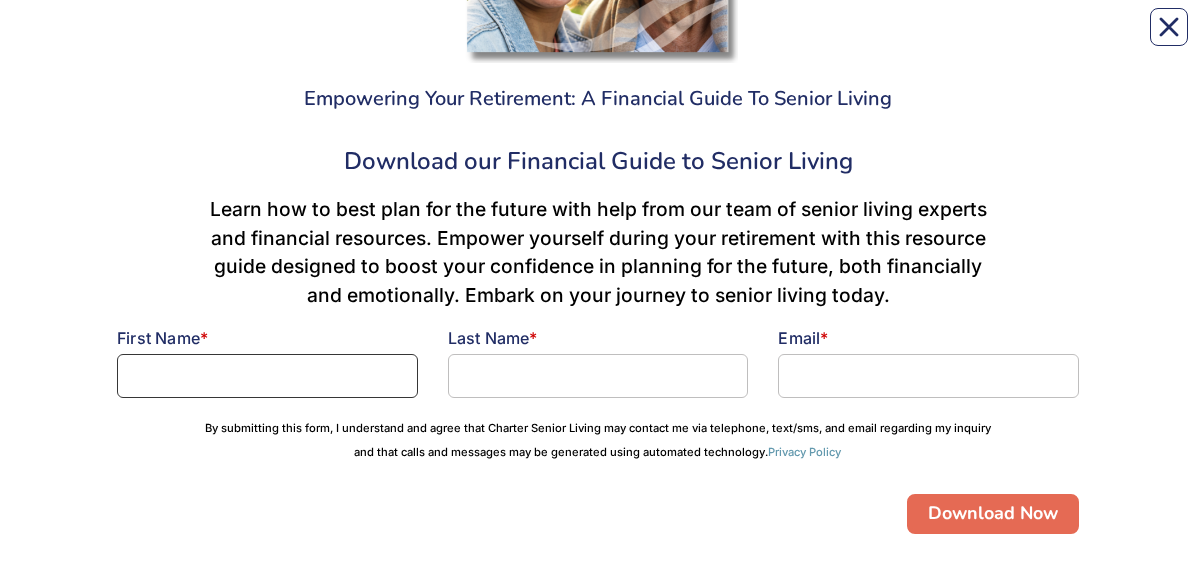click at bounding box center [267, 376] 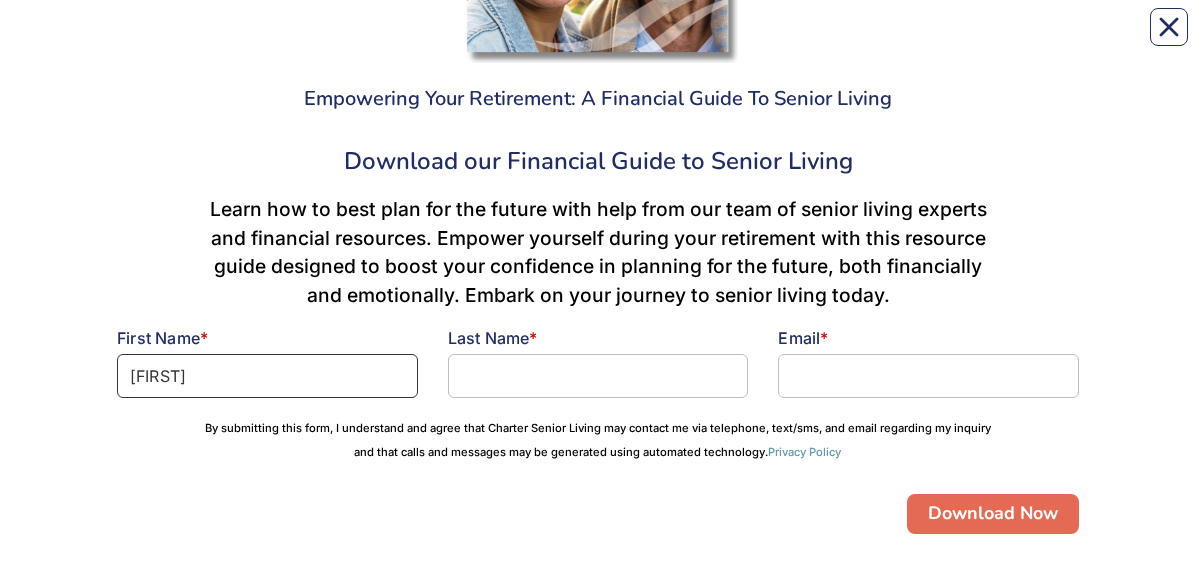 type on "[FIRST]" 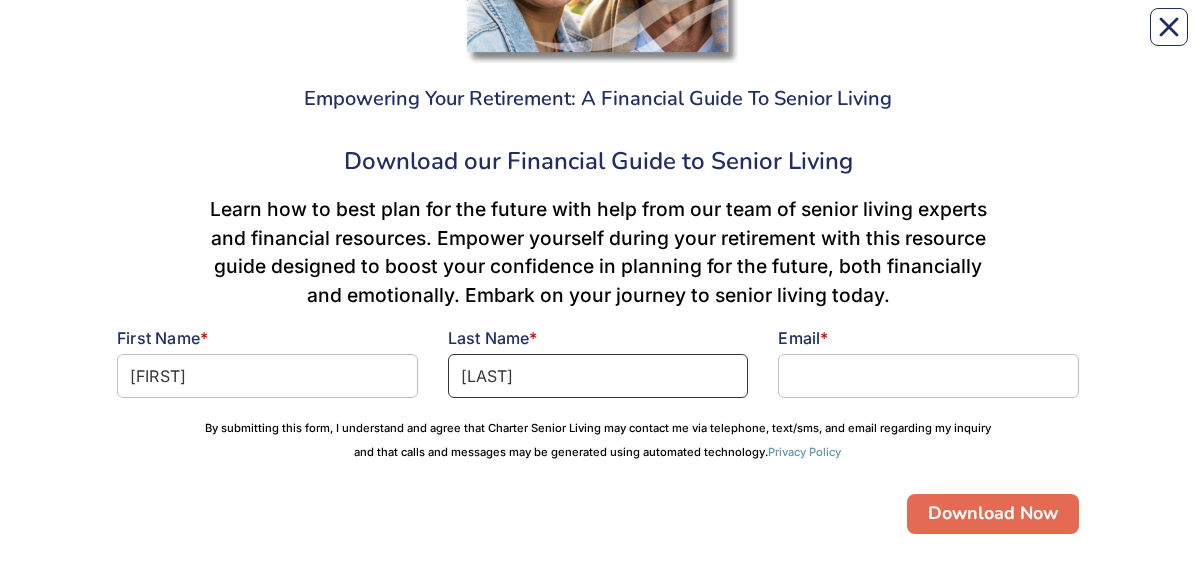 type on "[LAST]" 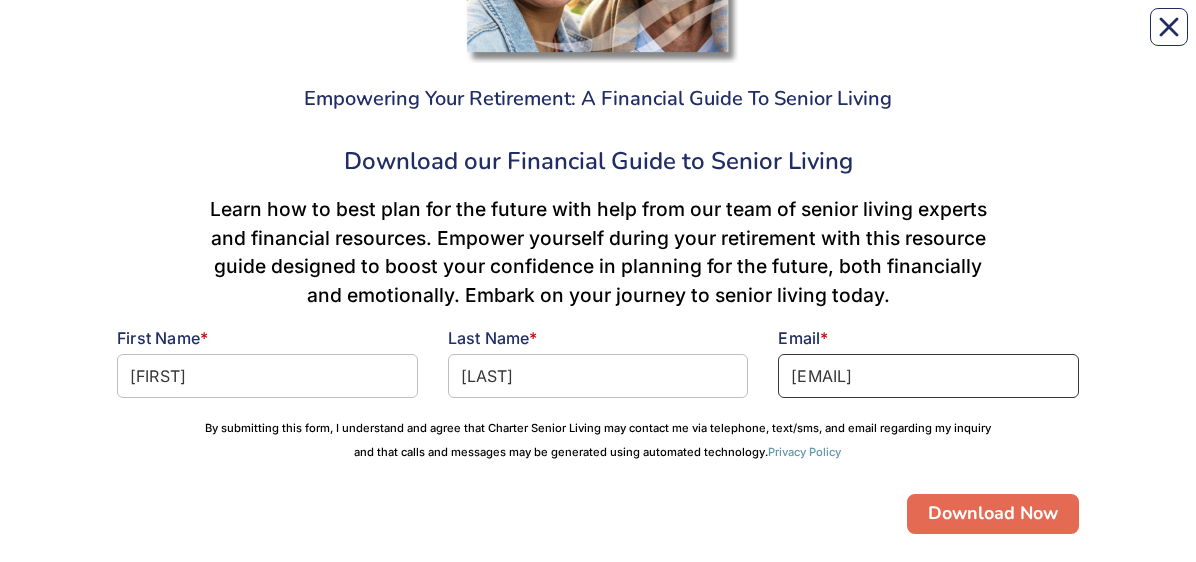 type on "isabelle.boundy@gmail.com" 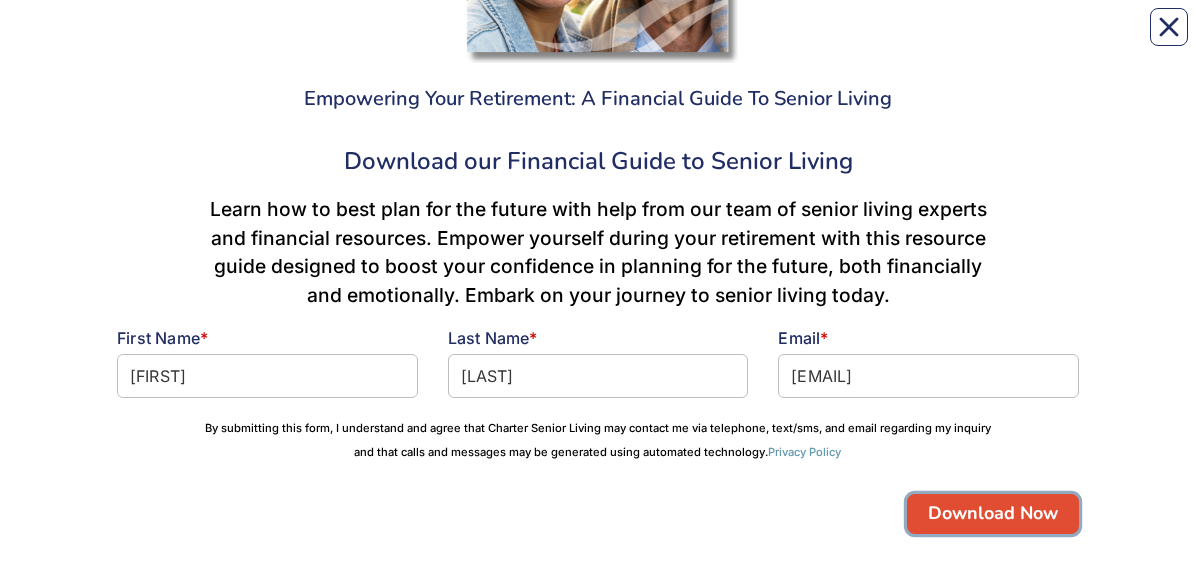 click on "Download Now" at bounding box center (993, 514) 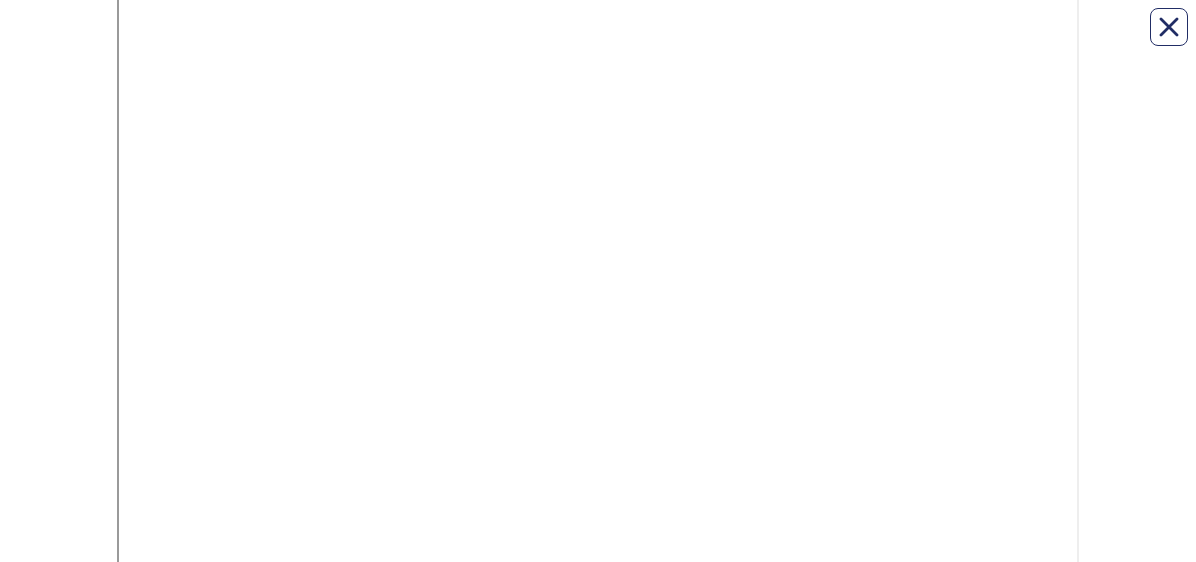 scroll, scrollTop: 0, scrollLeft: 0, axis: both 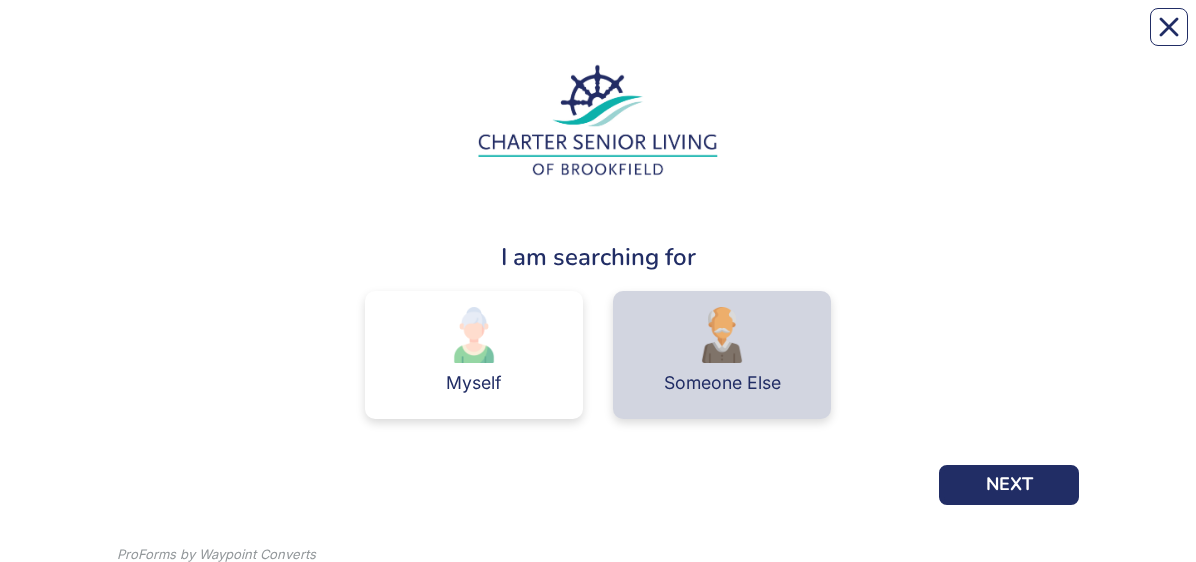 click on "Someone Else" at bounding box center (722, 355) 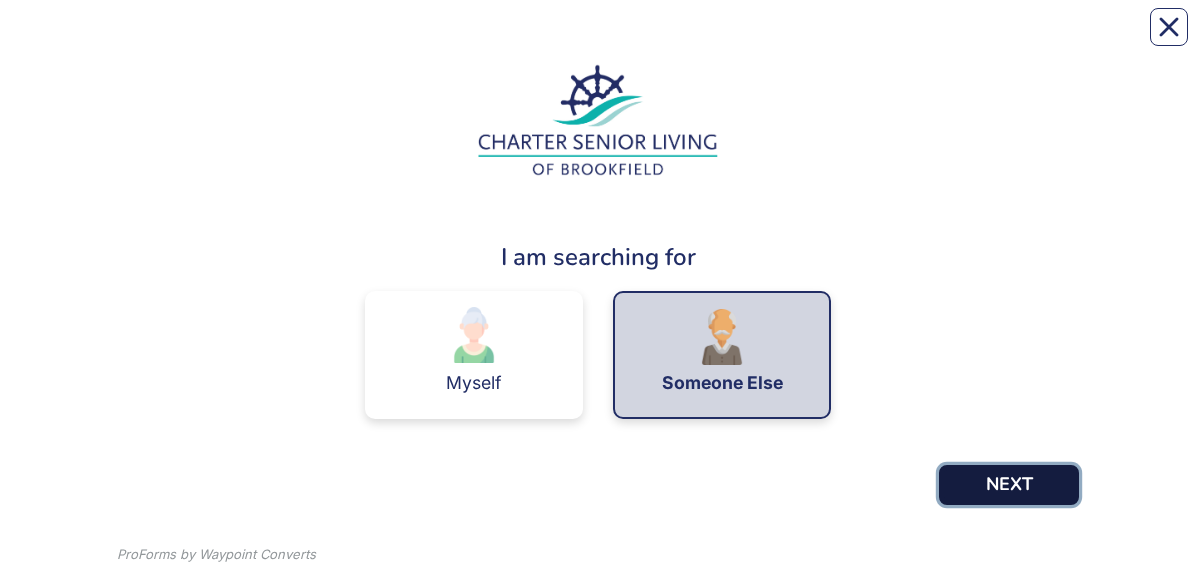 click on "NEXT" at bounding box center (1009, 485) 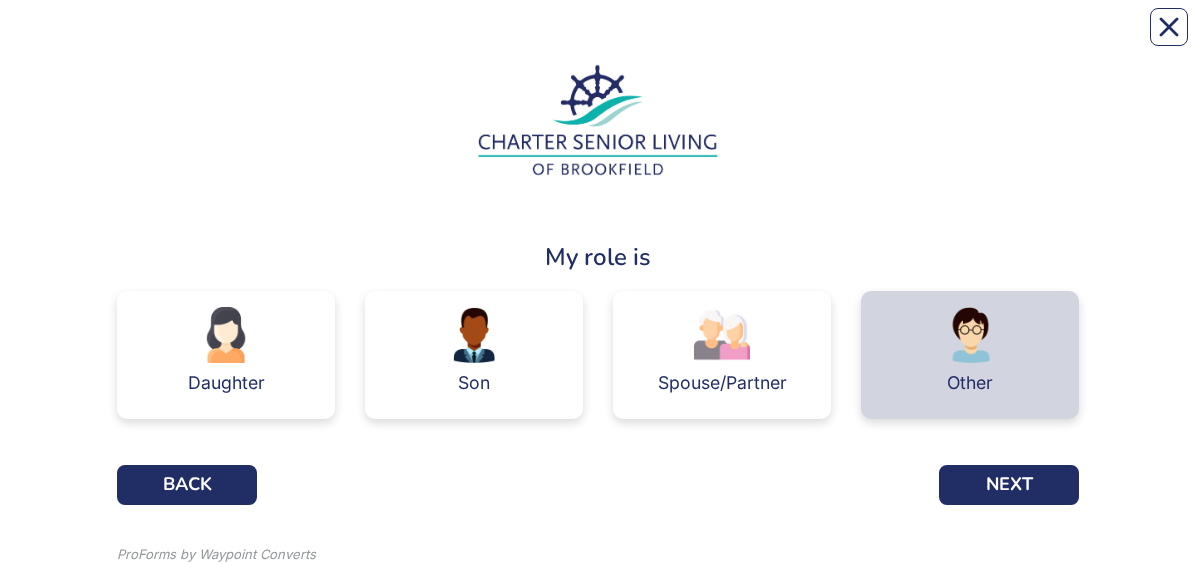 click at bounding box center [970, 335] 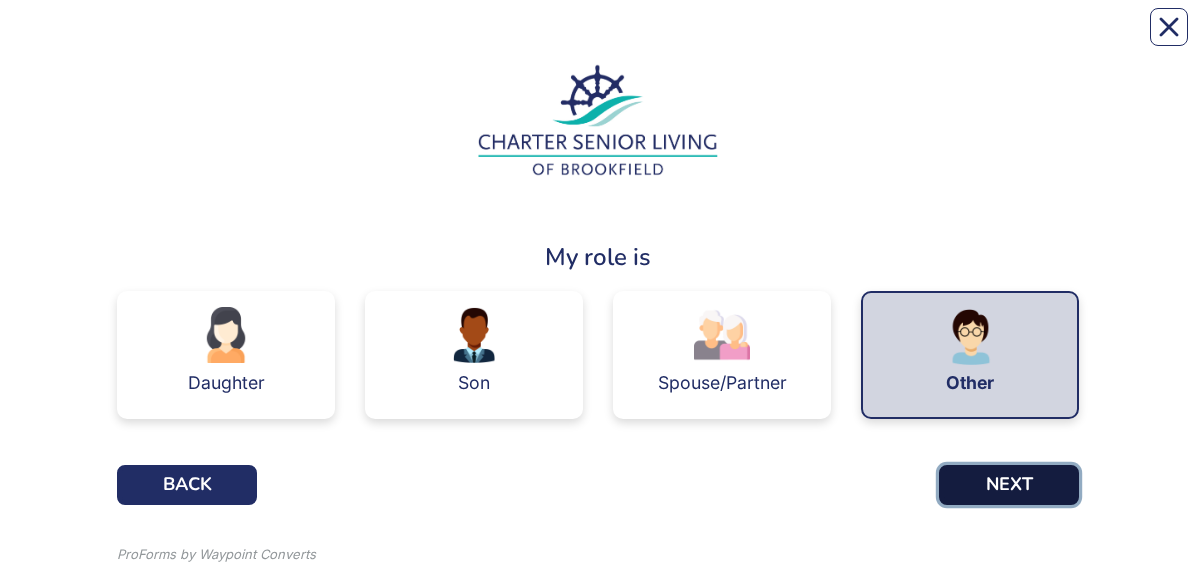 click on "NEXT" at bounding box center [1009, 485] 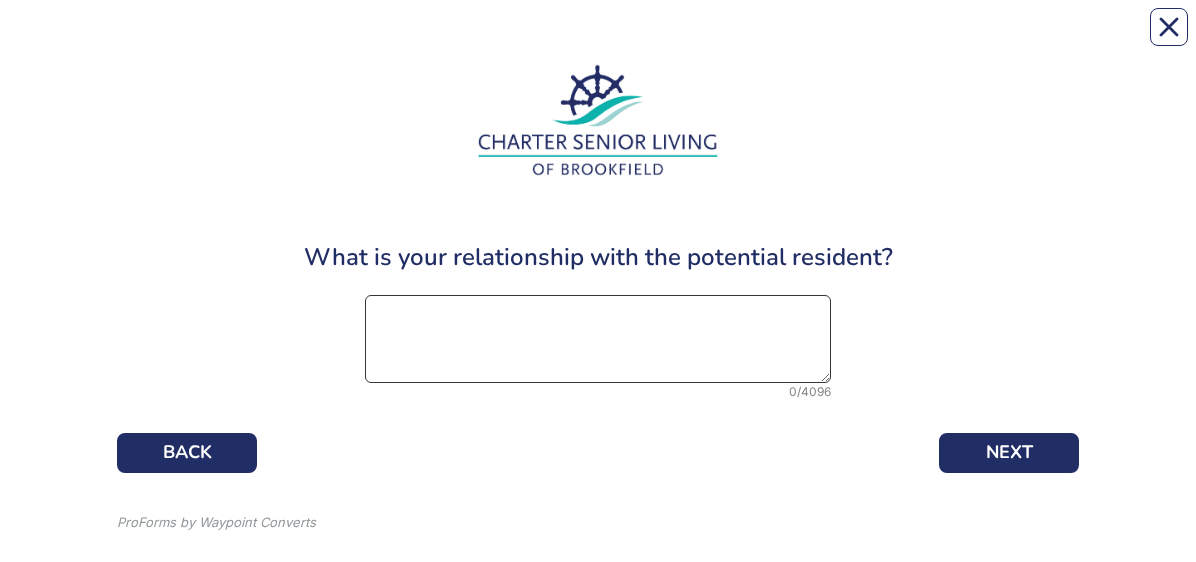 click at bounding box center (598, 339) 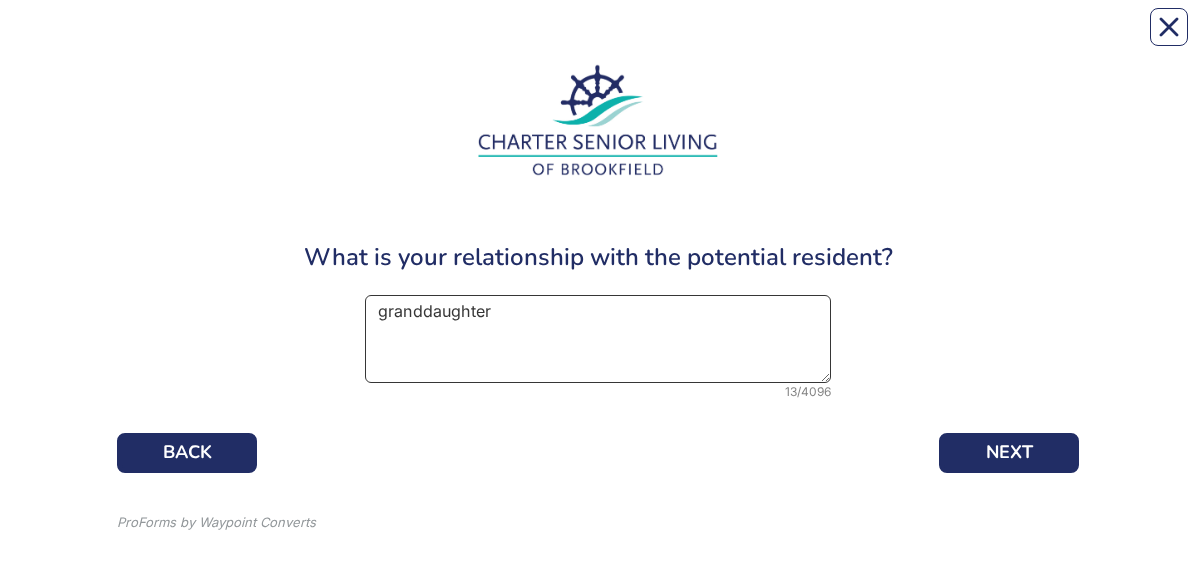 type on "granddaughter" 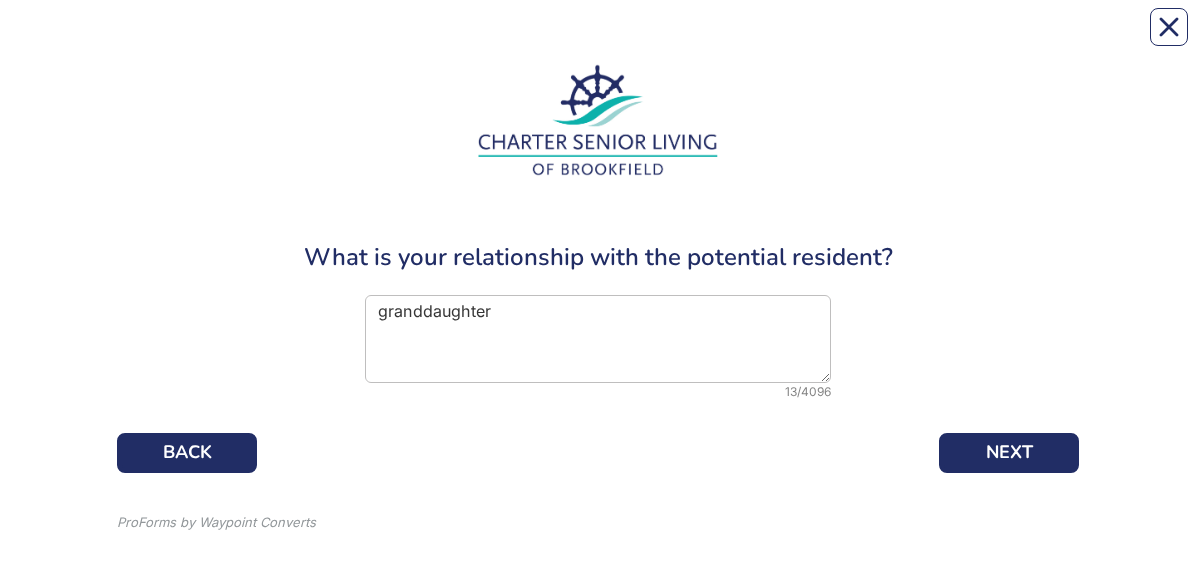 click on "What is your relationship with the potential resident? [RELATIONSHIP] [NUMBER] / [NUMBER] BACK NEXT
ProForms by Waypoint Converts" at bounding box center (598, 299) 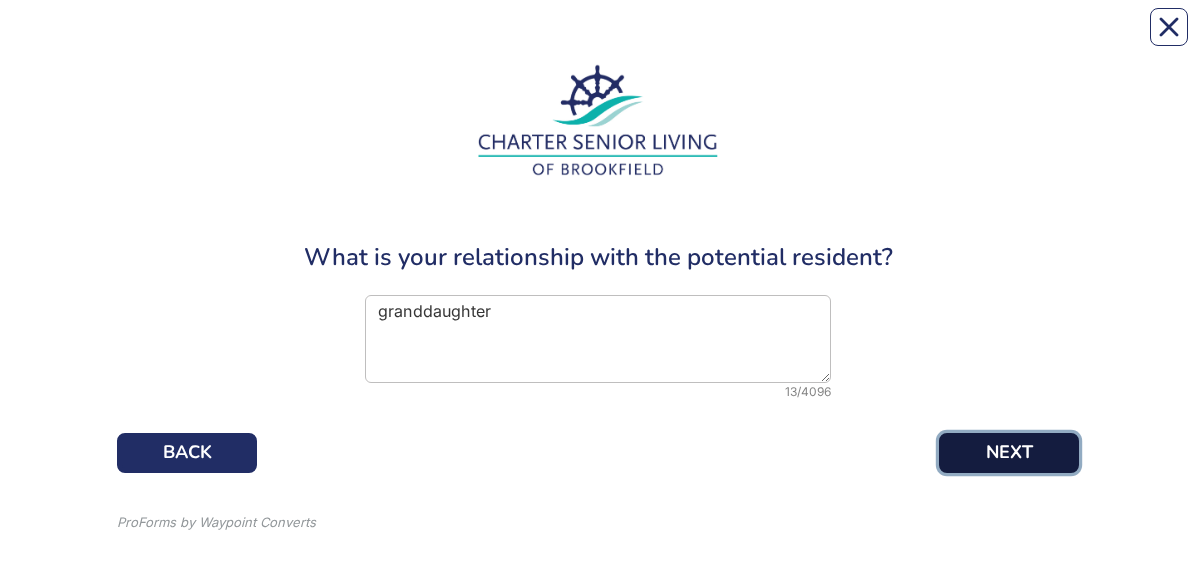 click on "NEXT" at bounding box center [1009, 453] 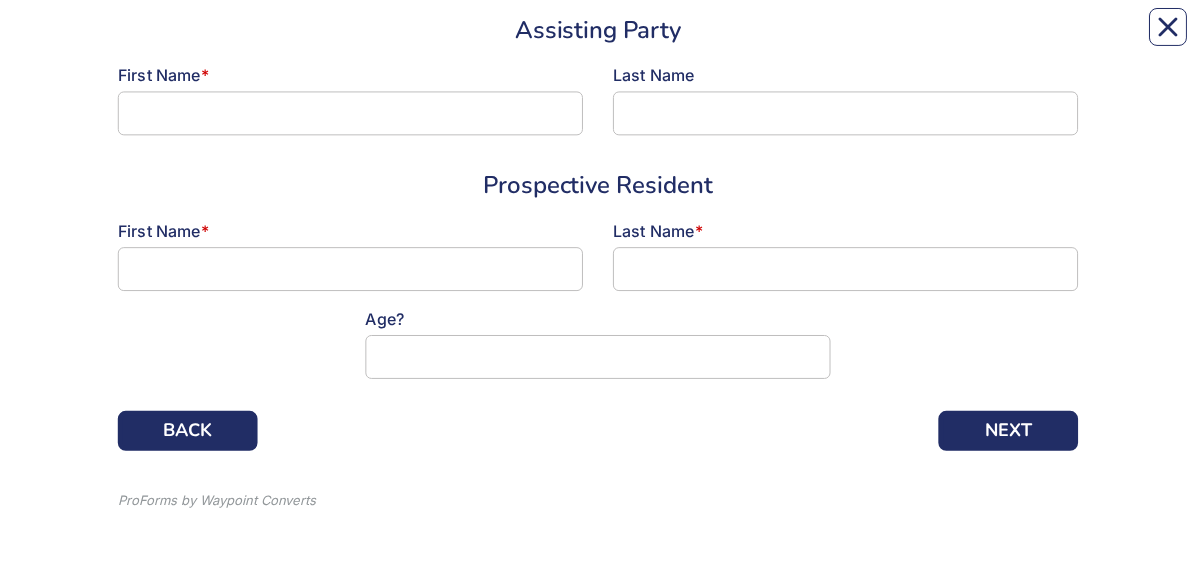 scroll, scrollTop: 244, scrollLeft: 0, axis: vertical 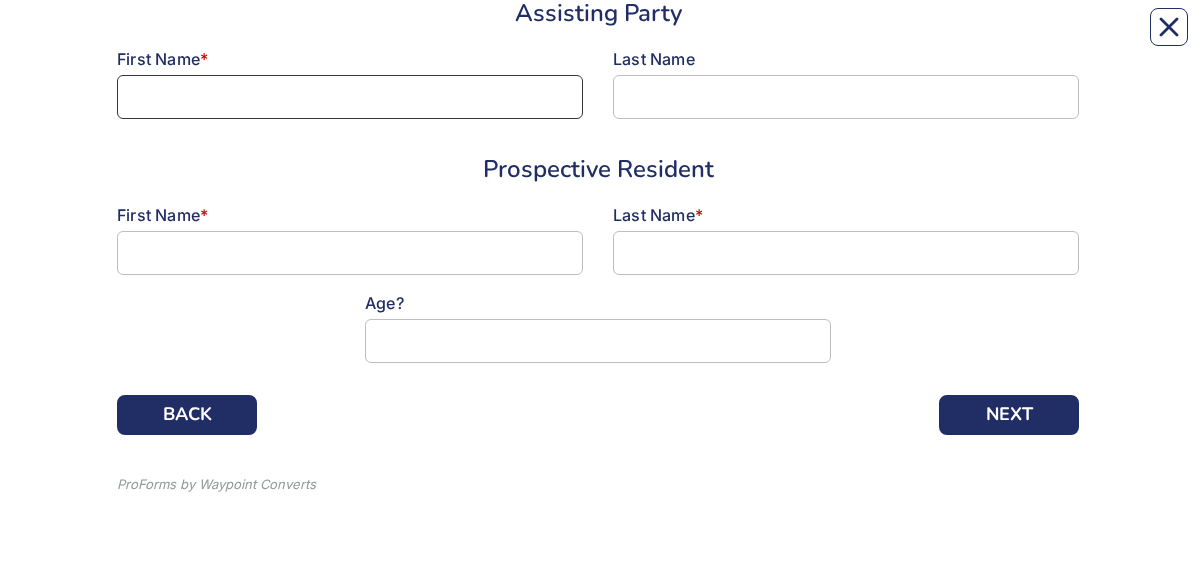 click at bounding box center (350, 97) 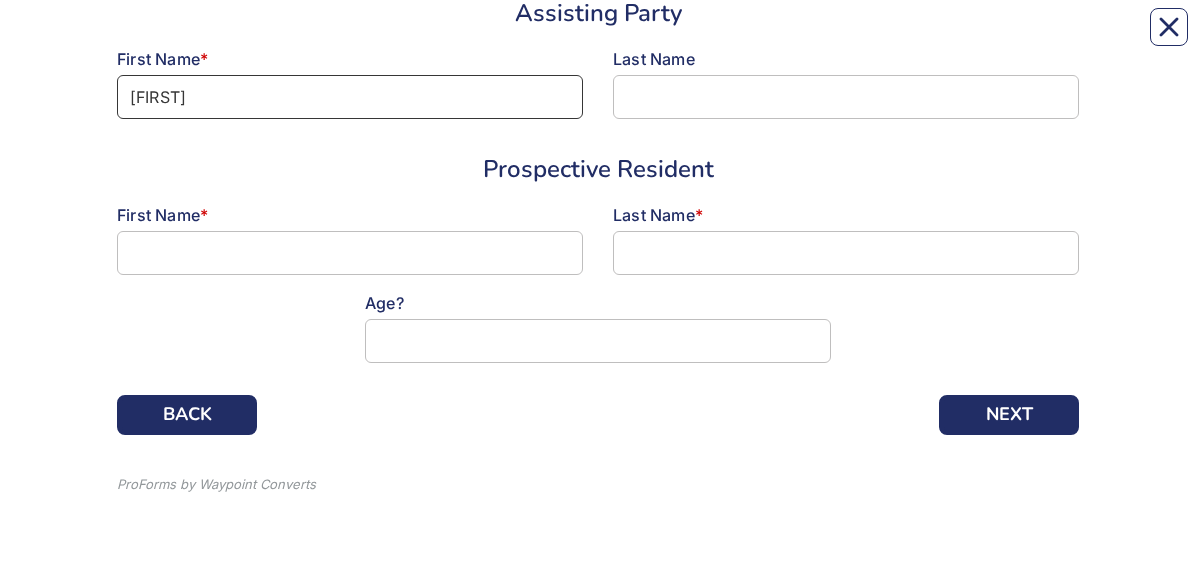 type on "[FIRST]" 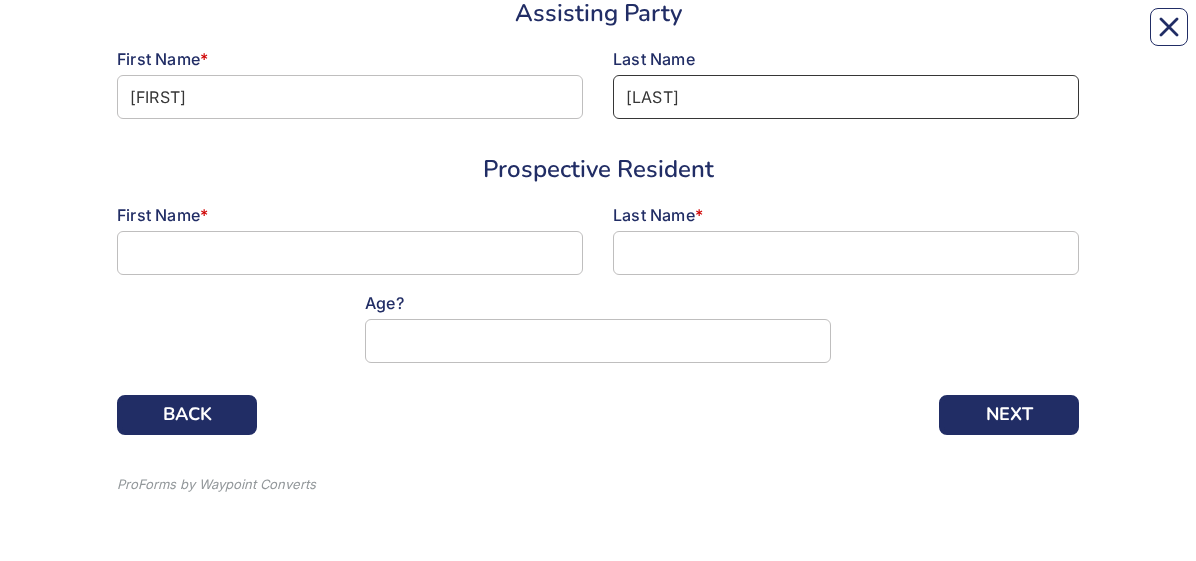 type on "[LAST]" 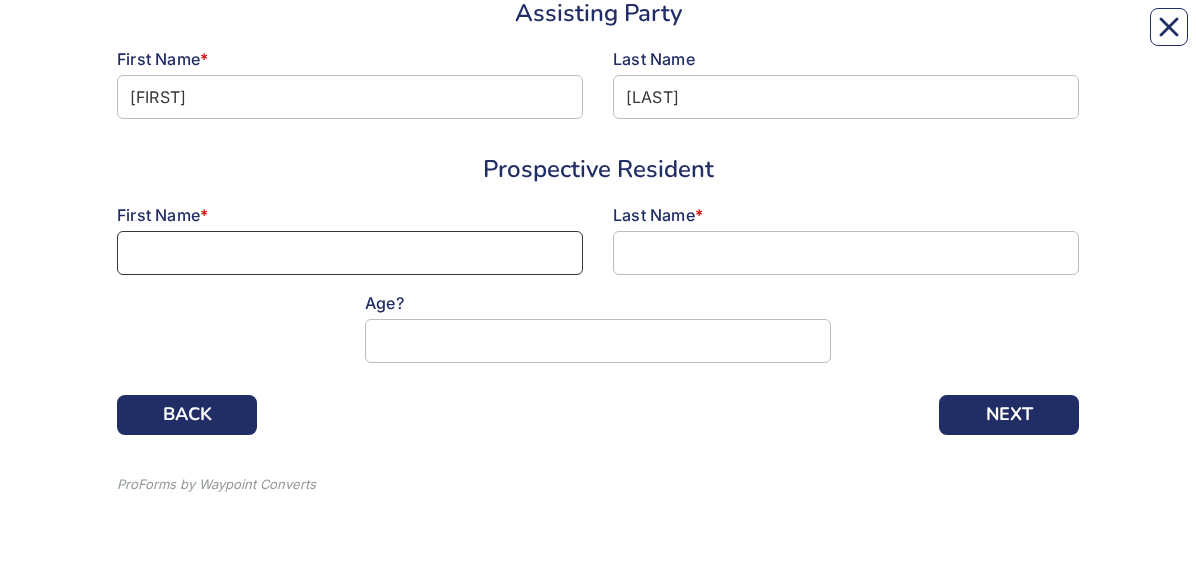 type on "m" 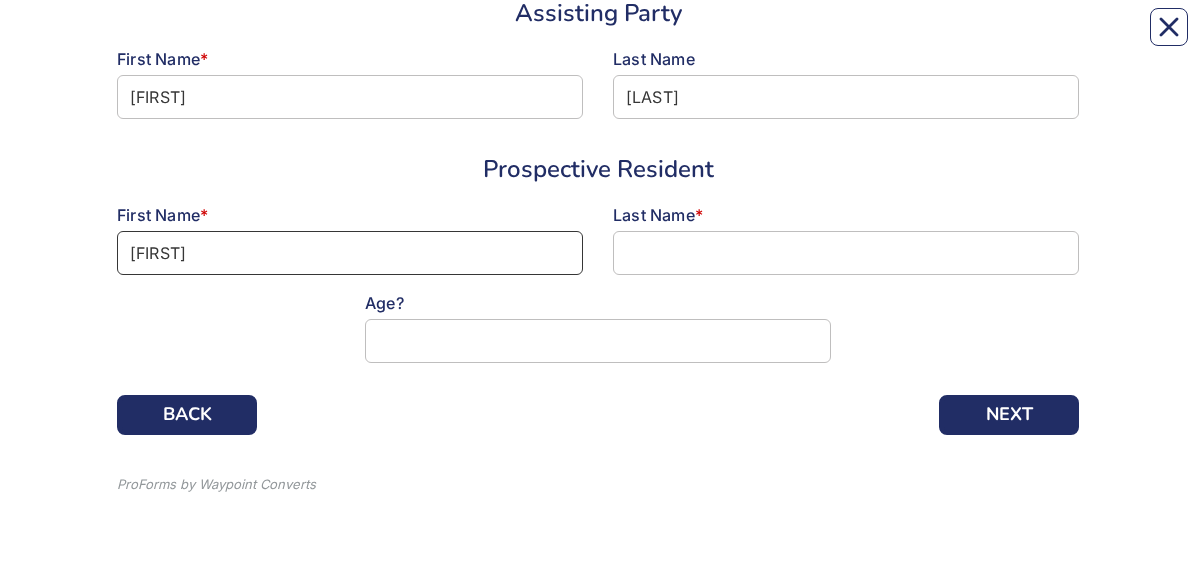 type on "[FIRST]" 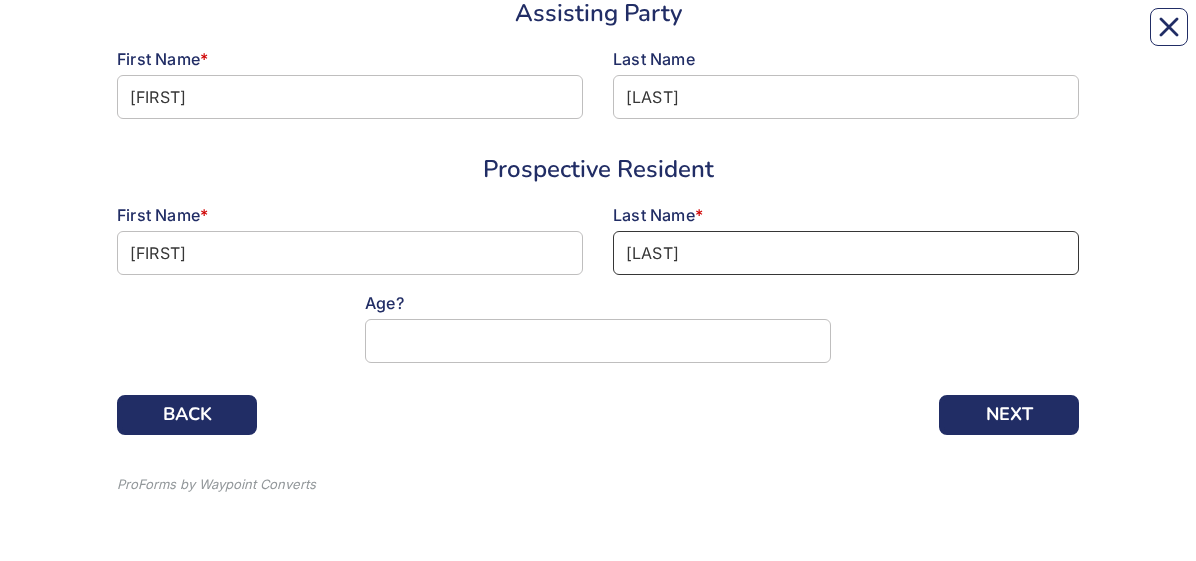 type on "[LAST]" 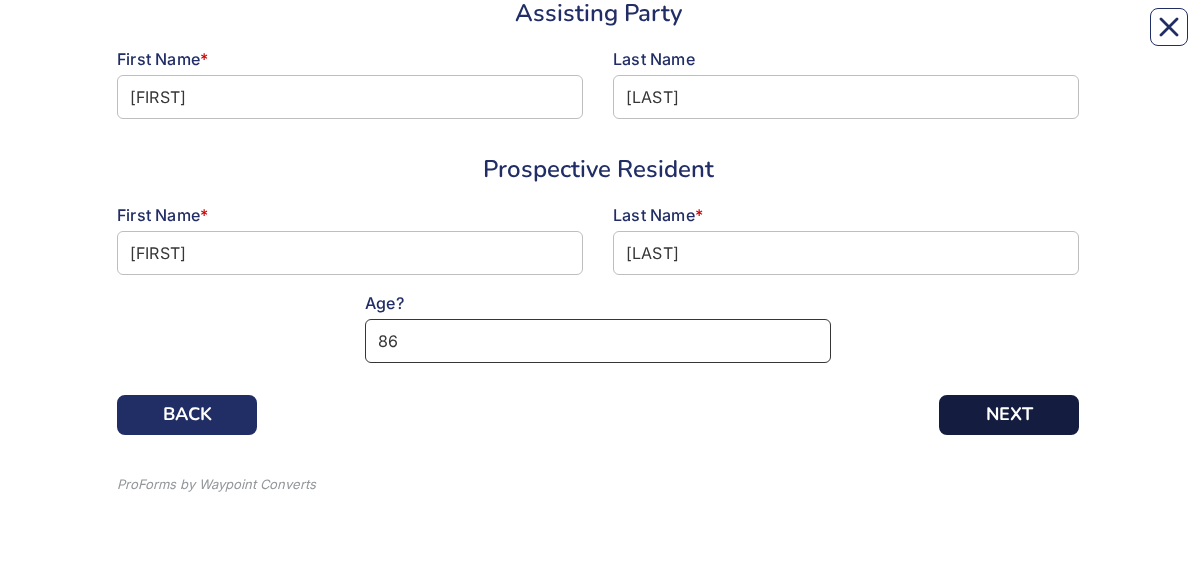 type on "86" 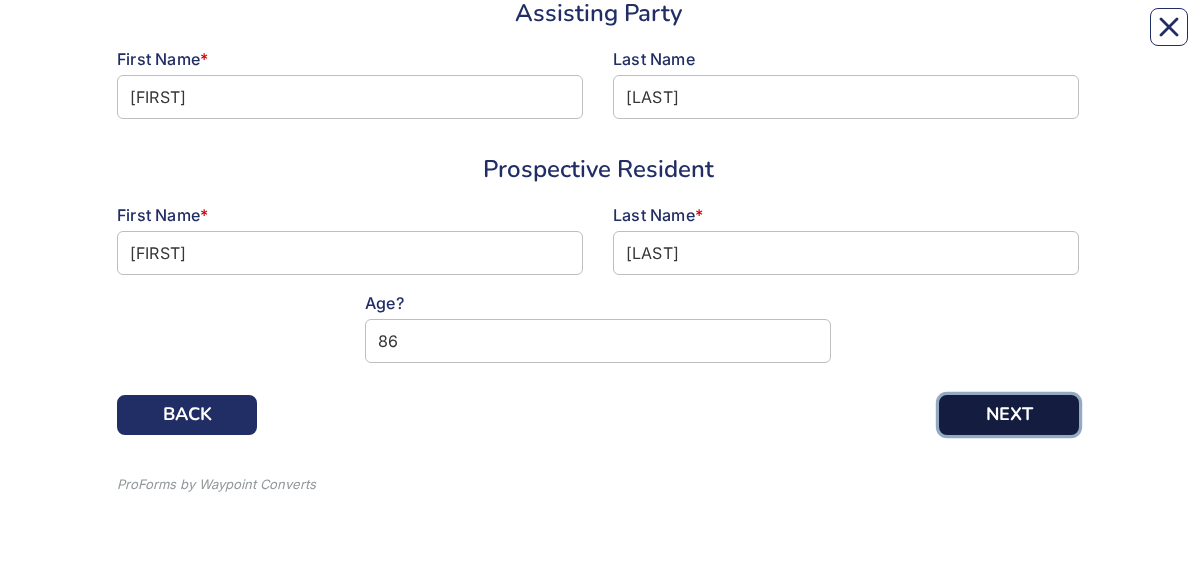 click on "NEXT" at bounding box center [1009, 415] 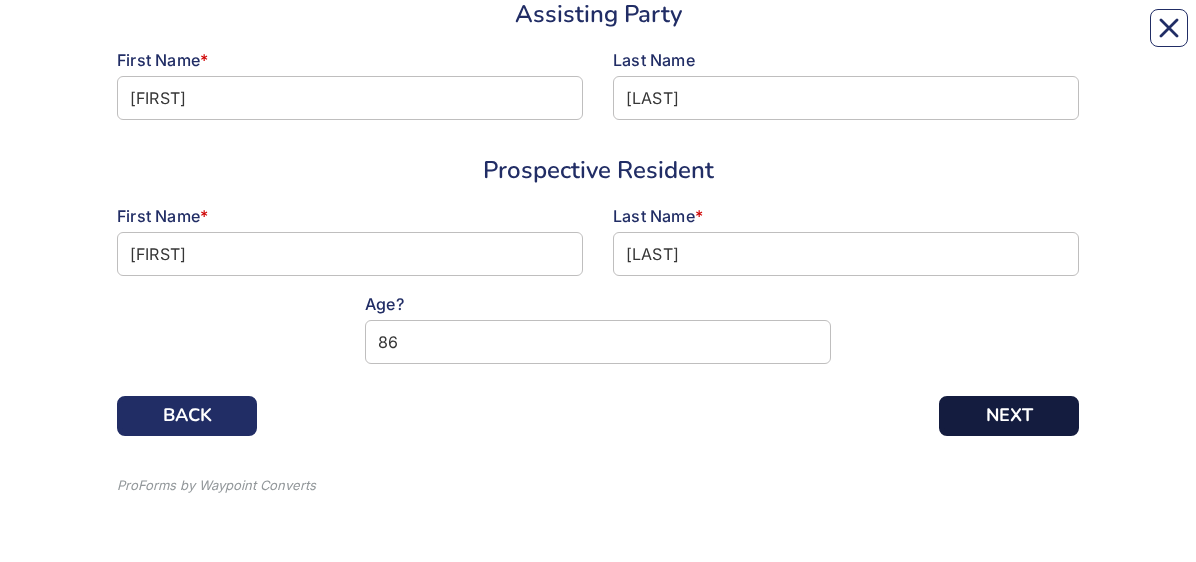 scroll, scrollTop: 0, scrollLeft: 0, axis: both 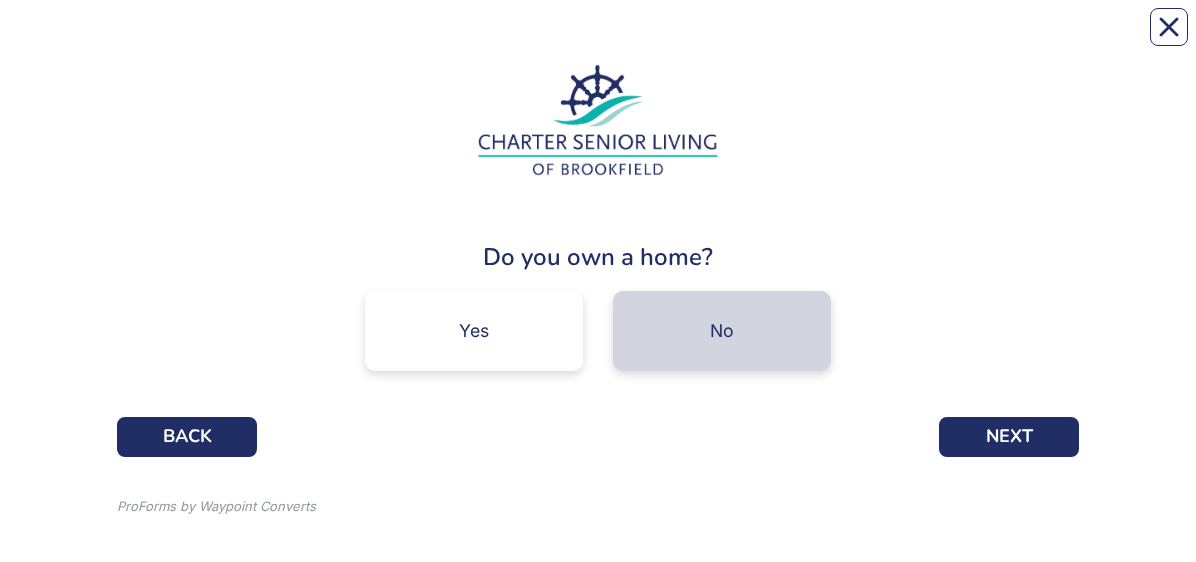 click on "No" at bounding box center (722, 331) 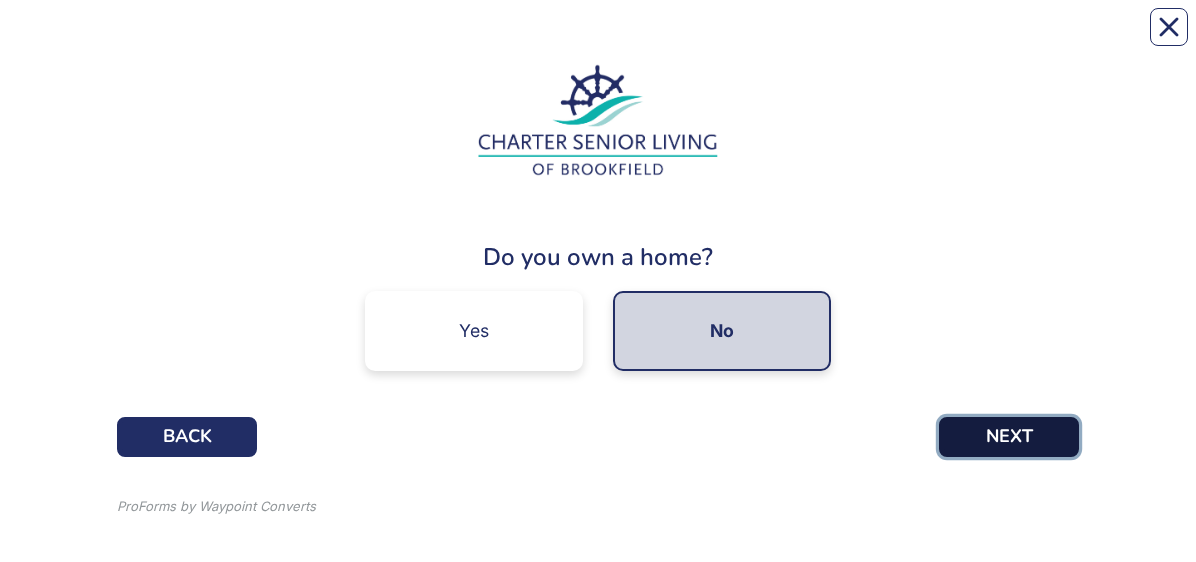 click on "NEXT" at bounding box center (1009, 437) 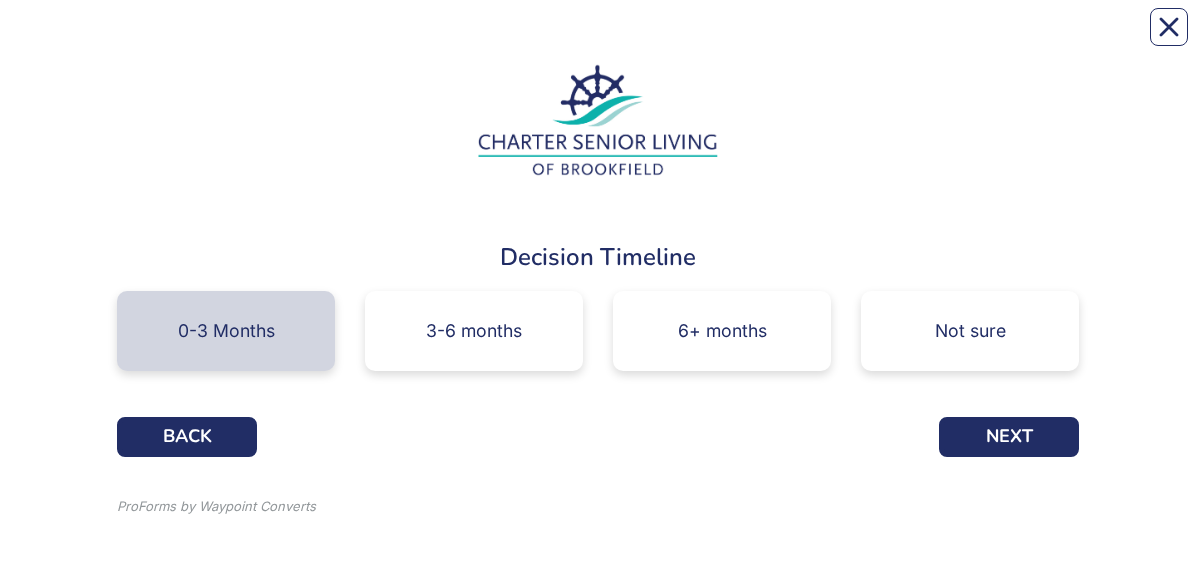 click on "0-3 Months" at bounding box center [226, 331] 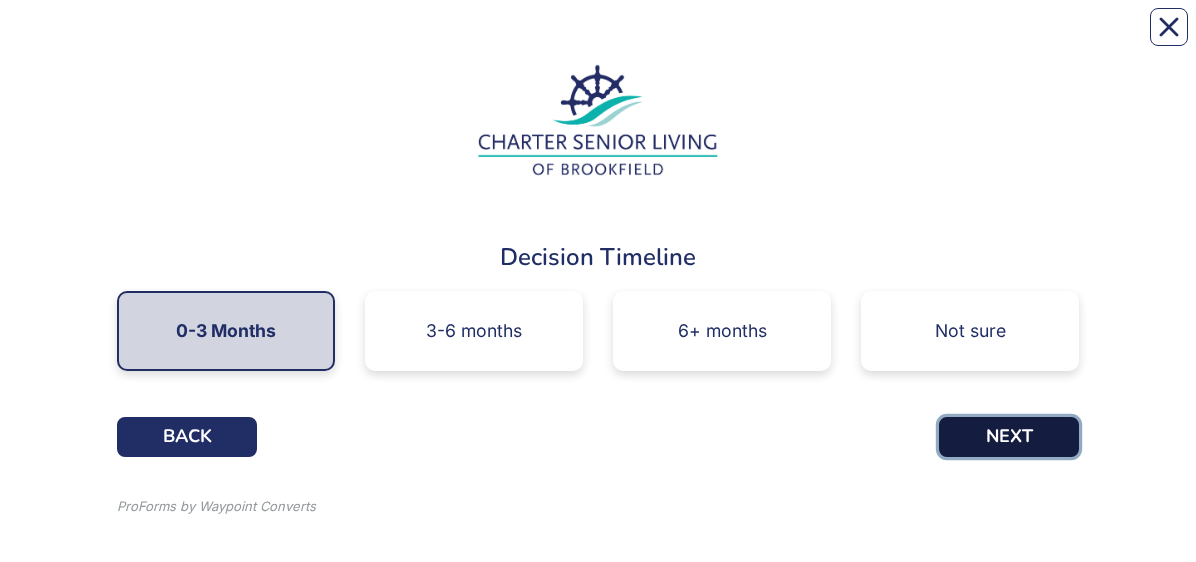 click on "NEXT" at bounding box center (1009, 437) 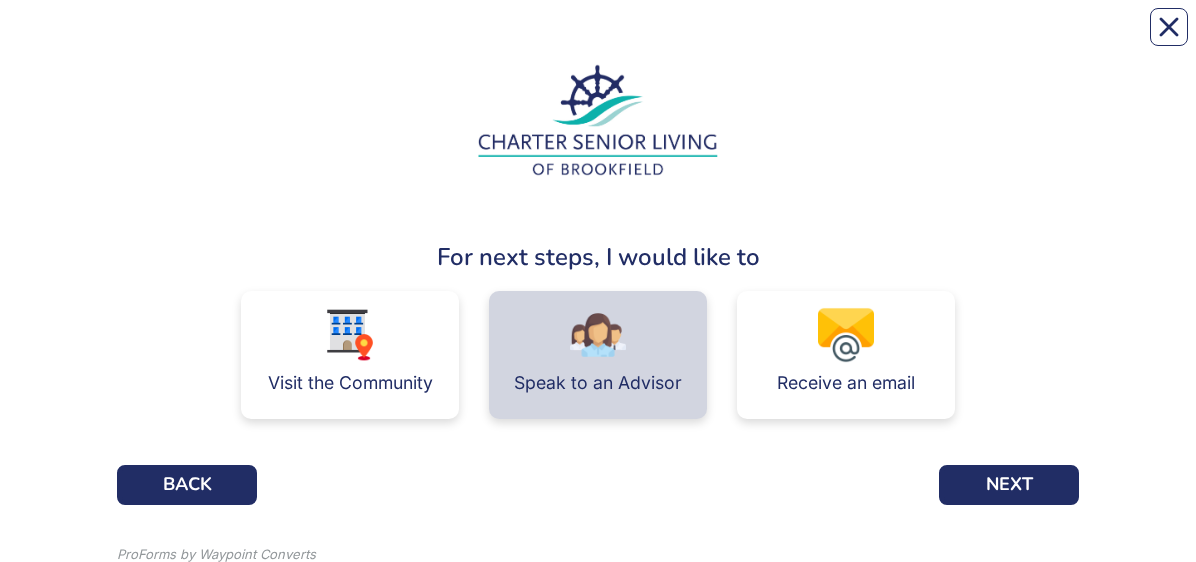 click on "Speak to an Advisor" at bounding box center [598, 383] 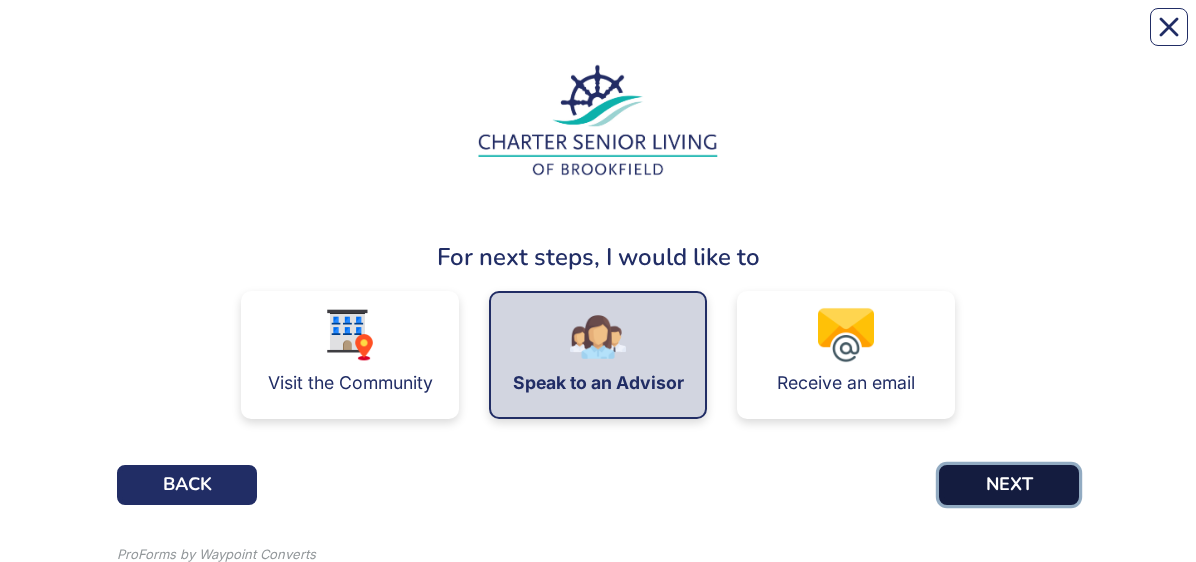 click on "NEXT" at bounding box center [1009, 485] 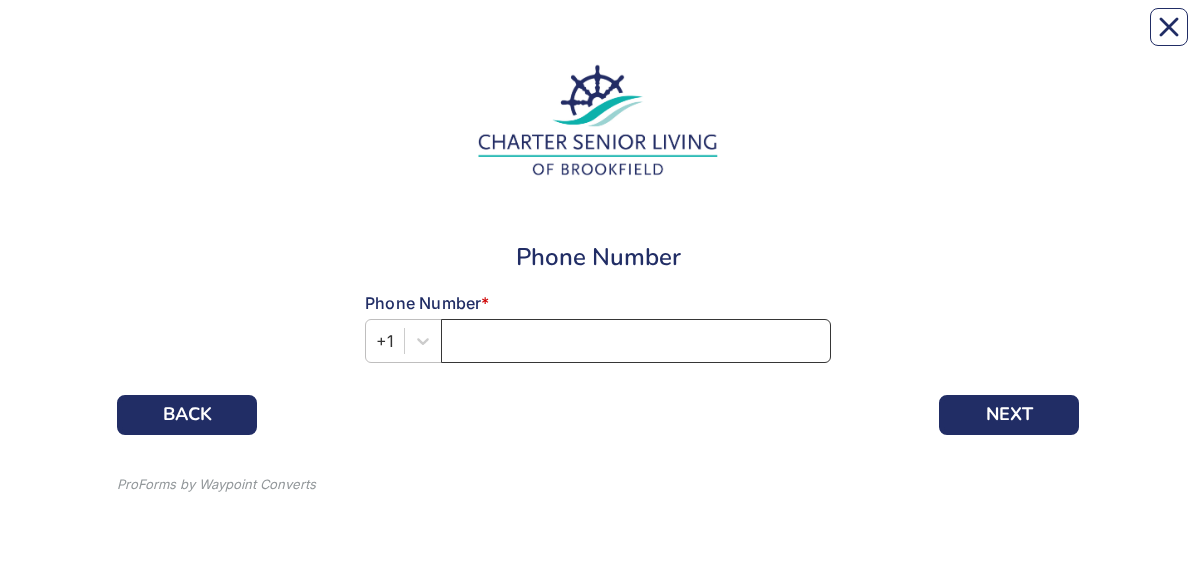click at bounding box center [636, 341] 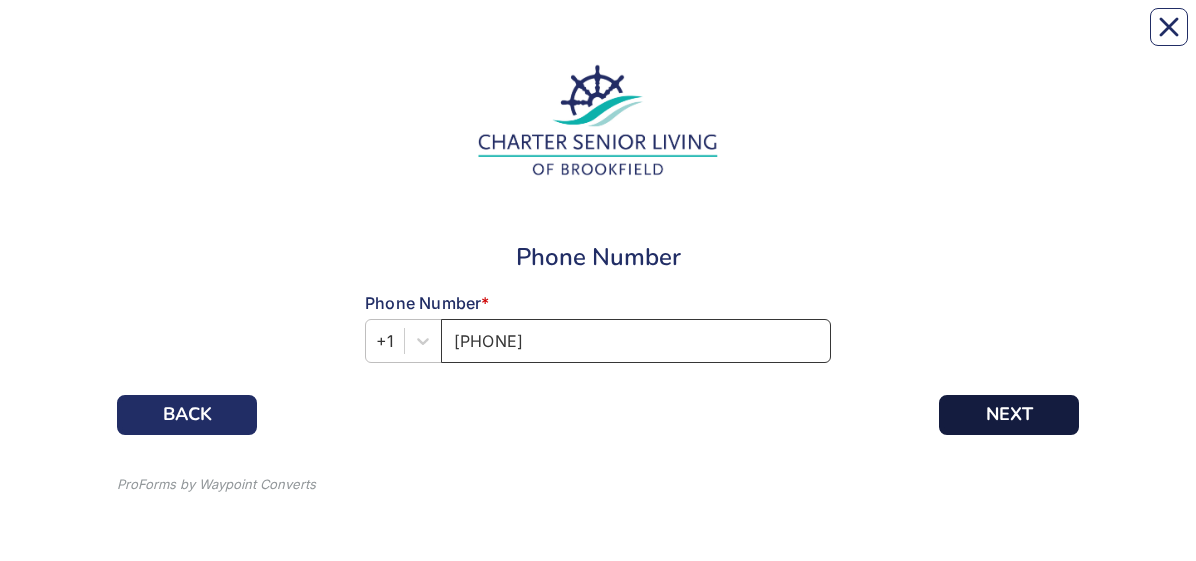 type on "[PHONE]" 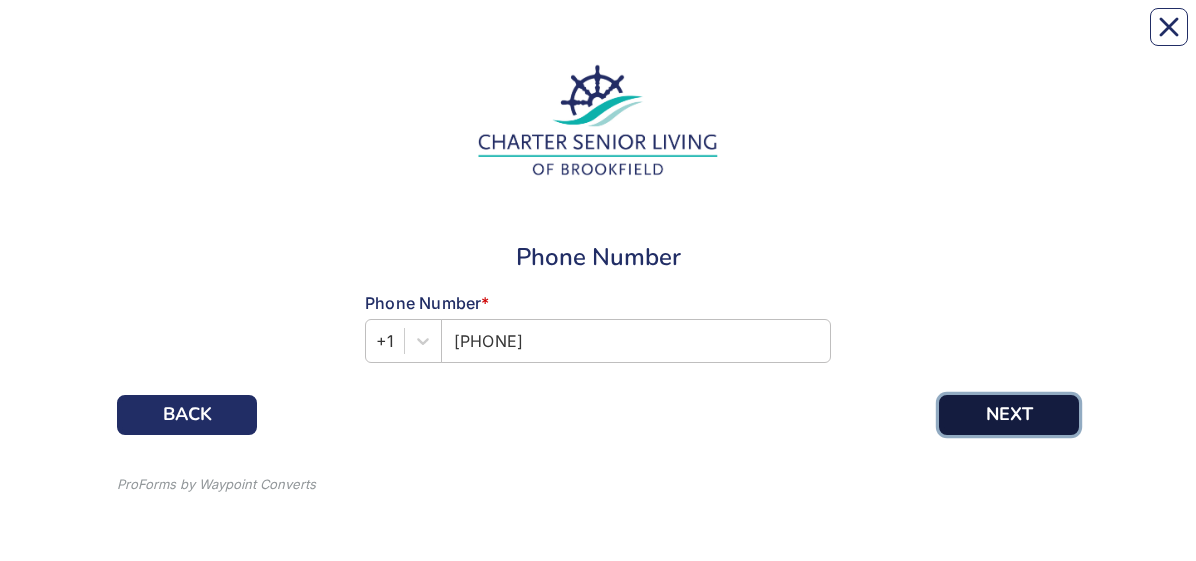click on "NEXT" at bounding box center (1009, 415) 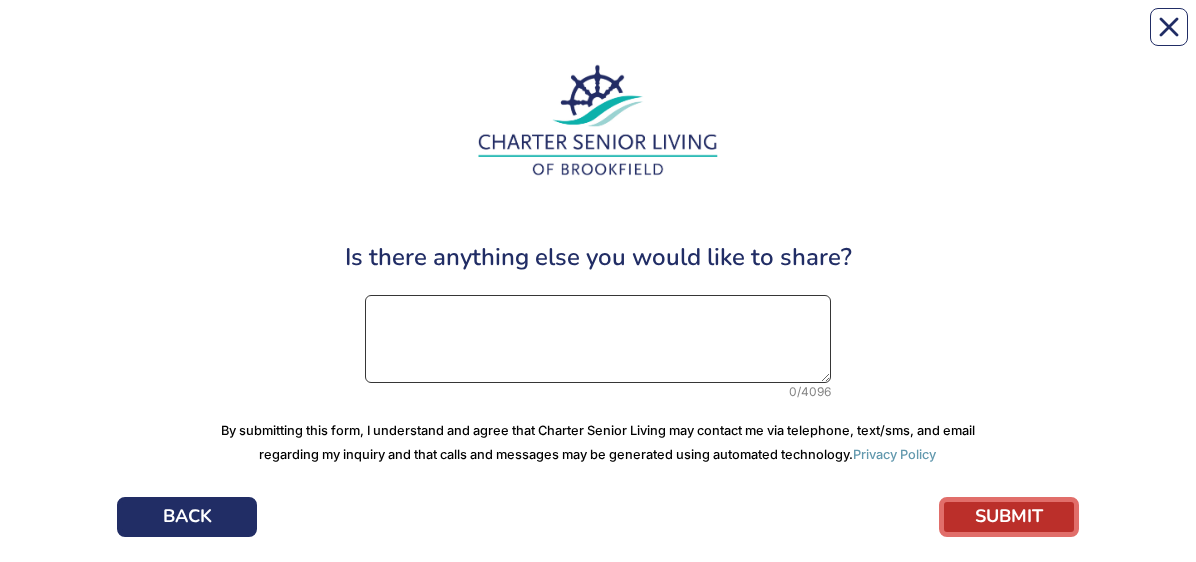 click at bounding box center (598, 339) 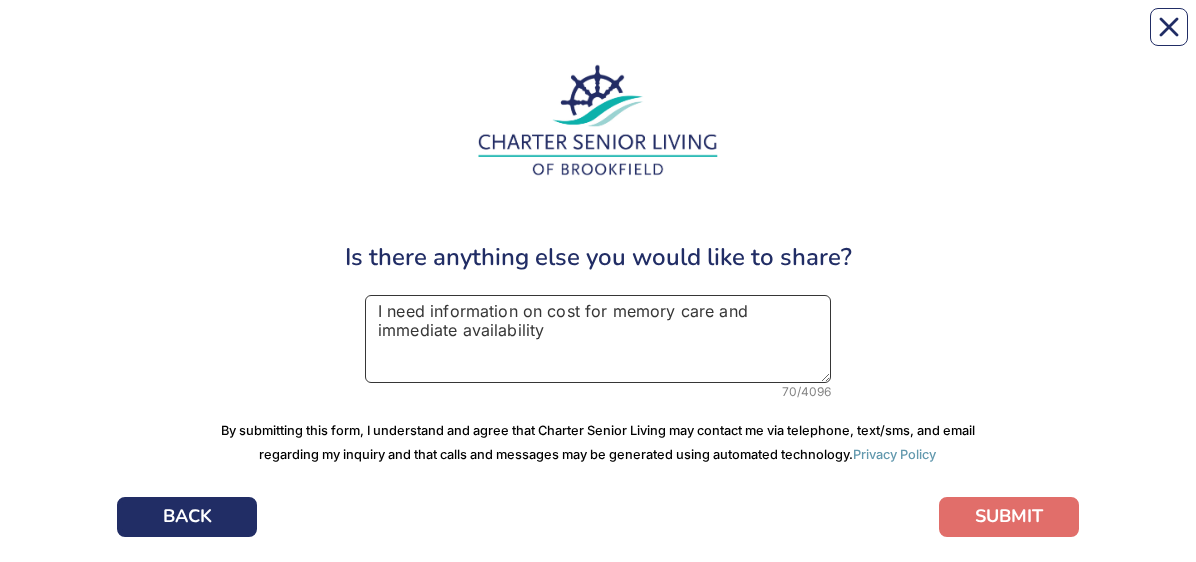 type on "I need information on cost for memory care and immediate availability" 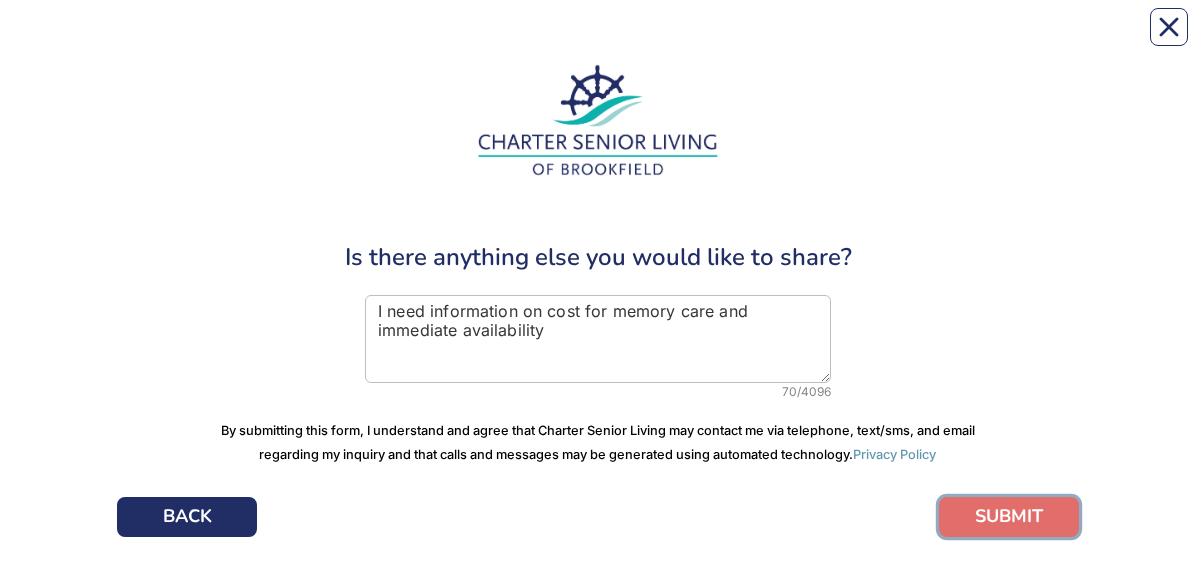 click on "SUBMIT" at bounding box center (1009, 517) 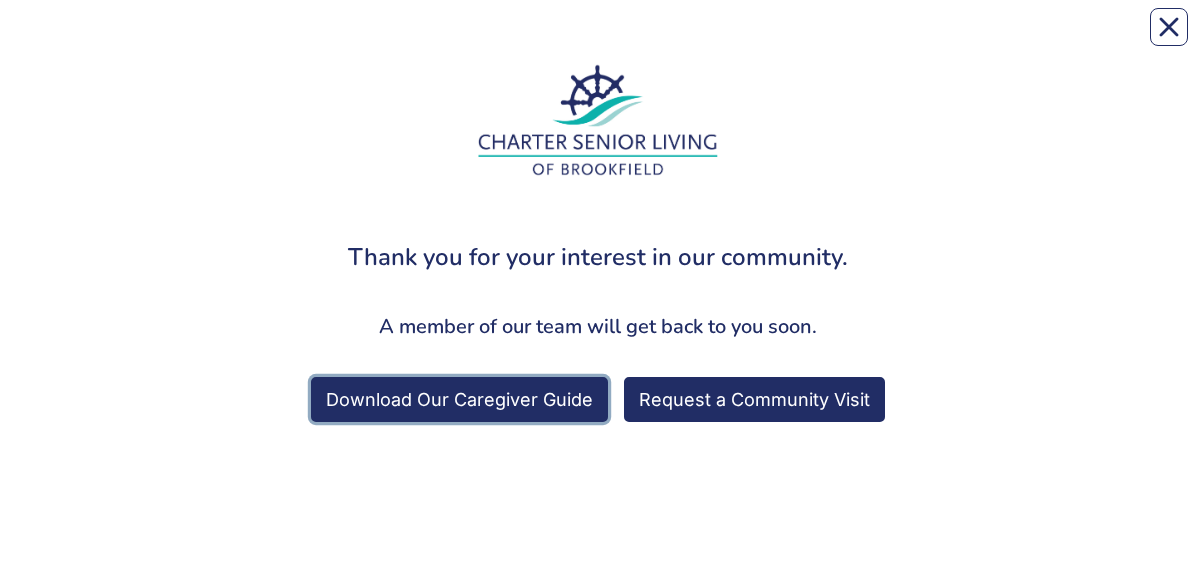 click on "Download
Our Caregiver Guide" at bounding box center [459, 399] 